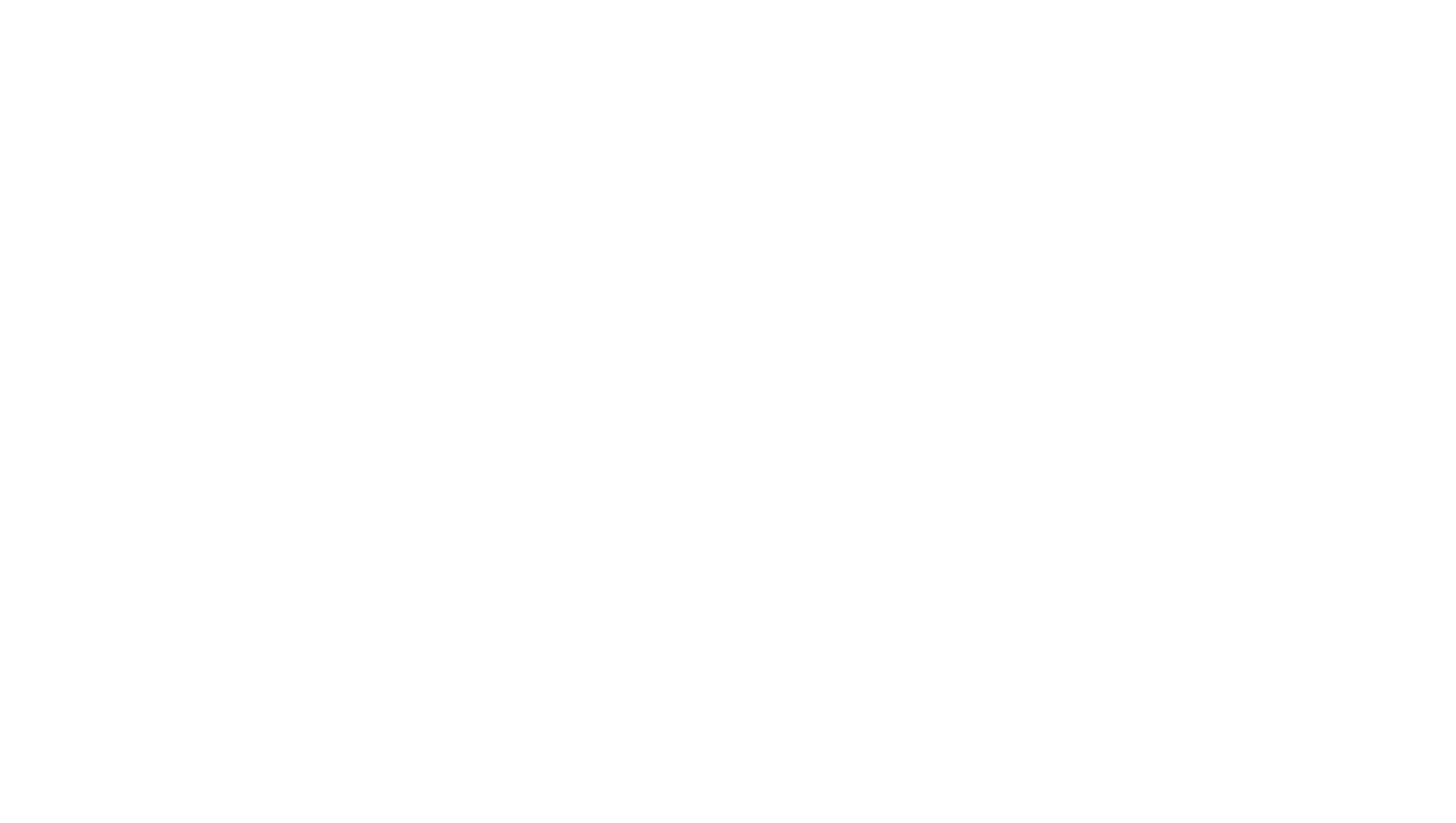 scroll, scrollTop: 0, scrollLeft: 0, axis: both 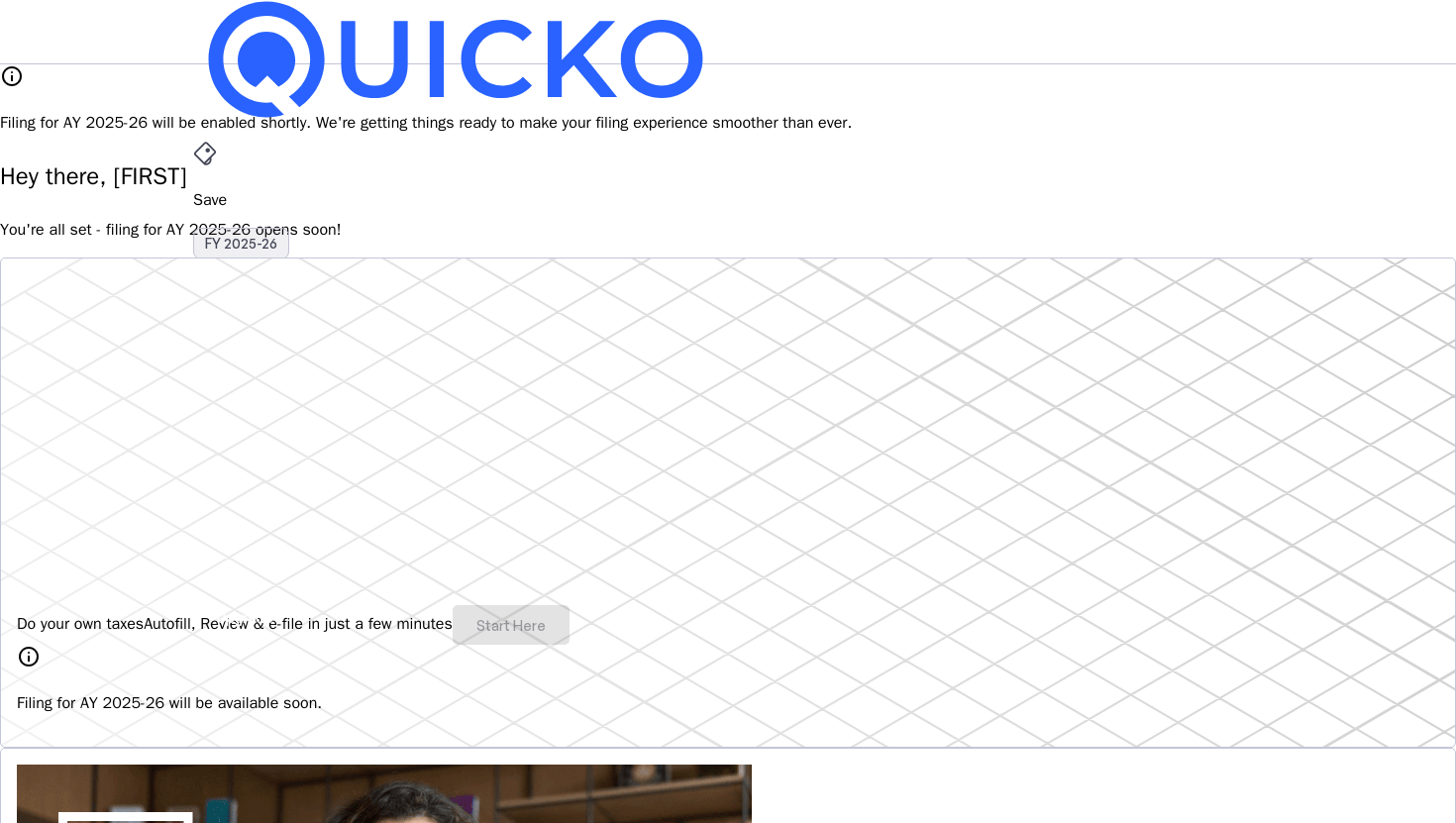 click on "FY 2025-26" at bounding box center (241, 244) 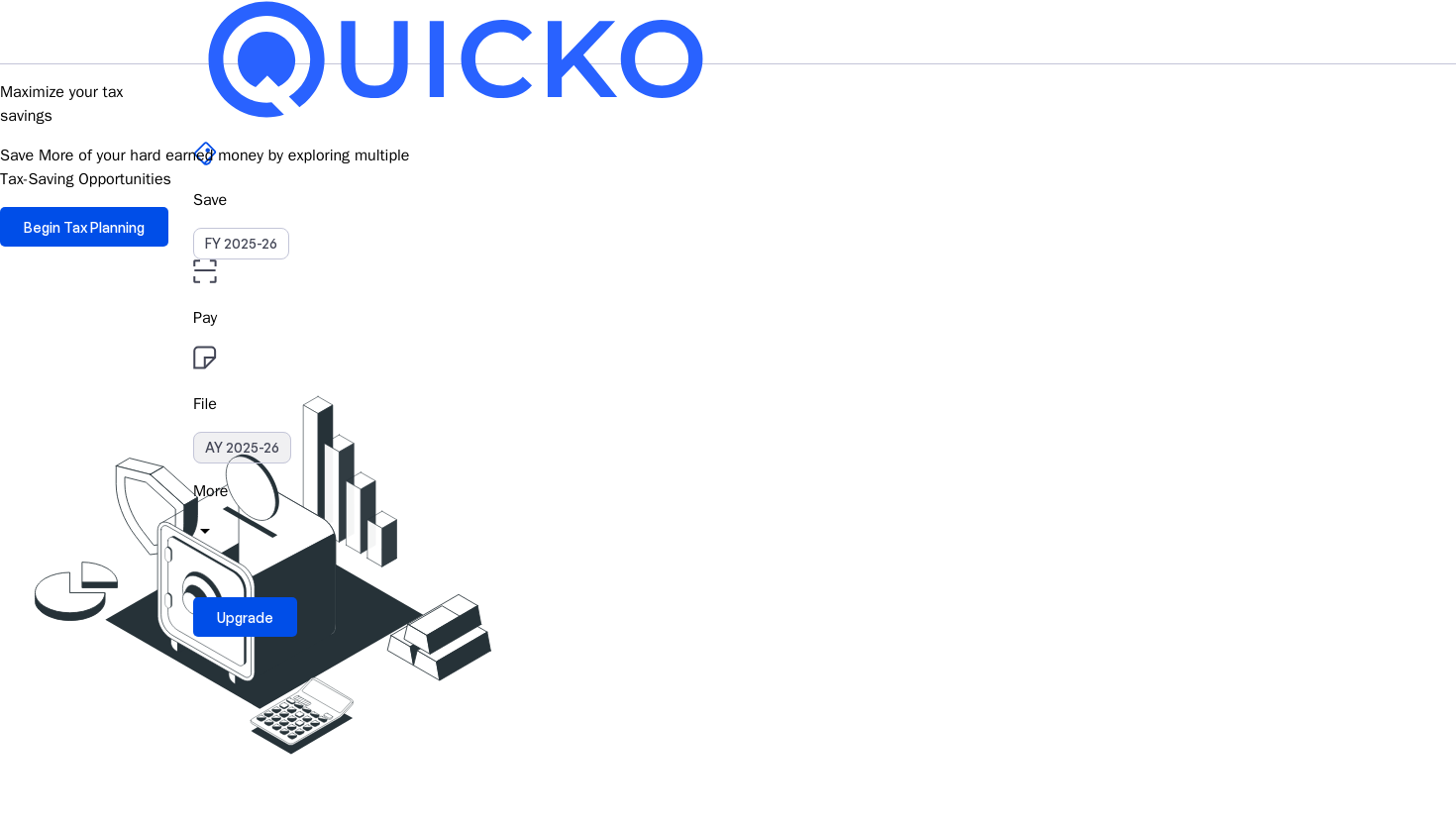 click on "AY 2025-26" at bounding box center [242, 448] 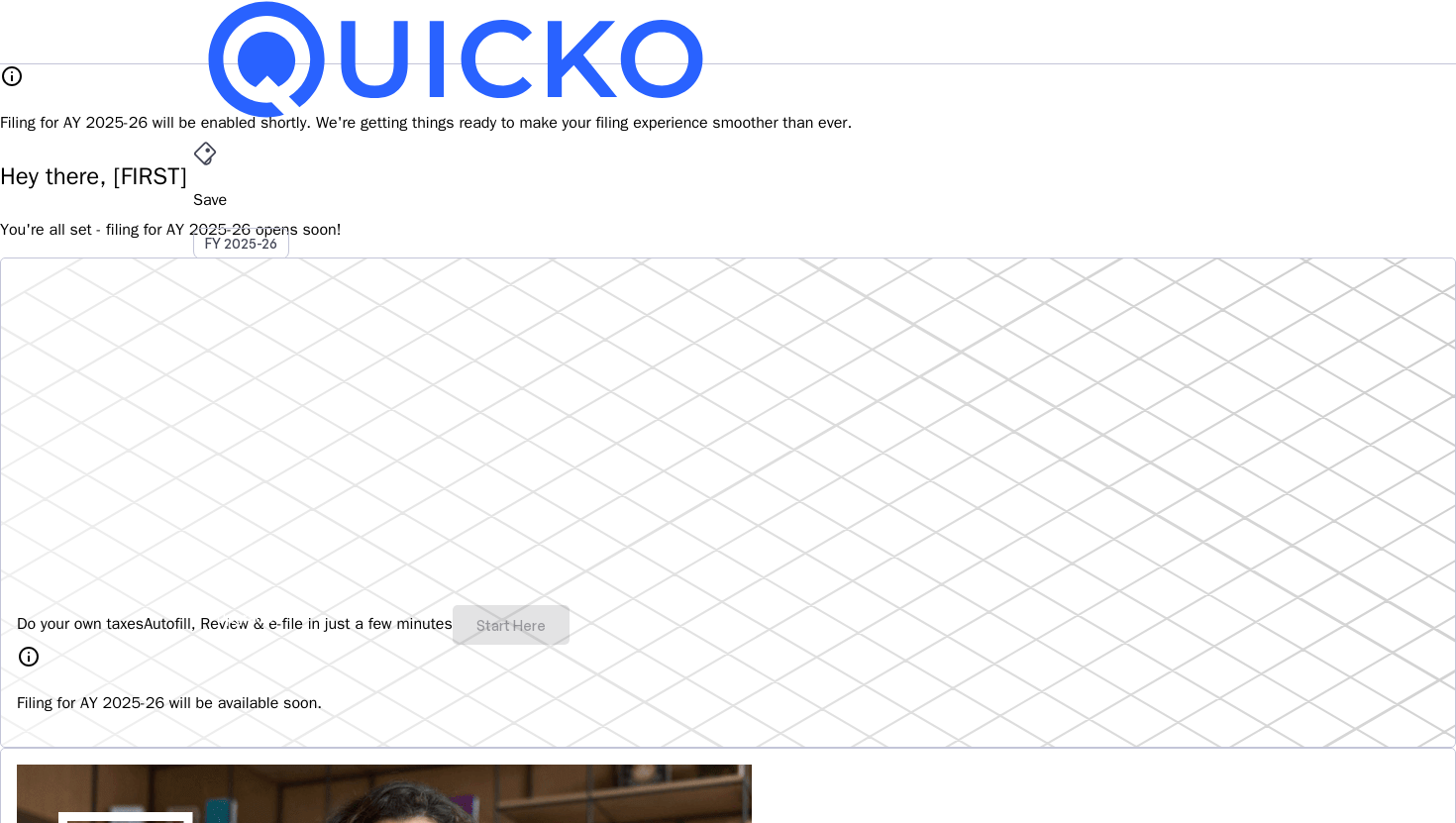 click on "More" at bounding box center [728, 491] 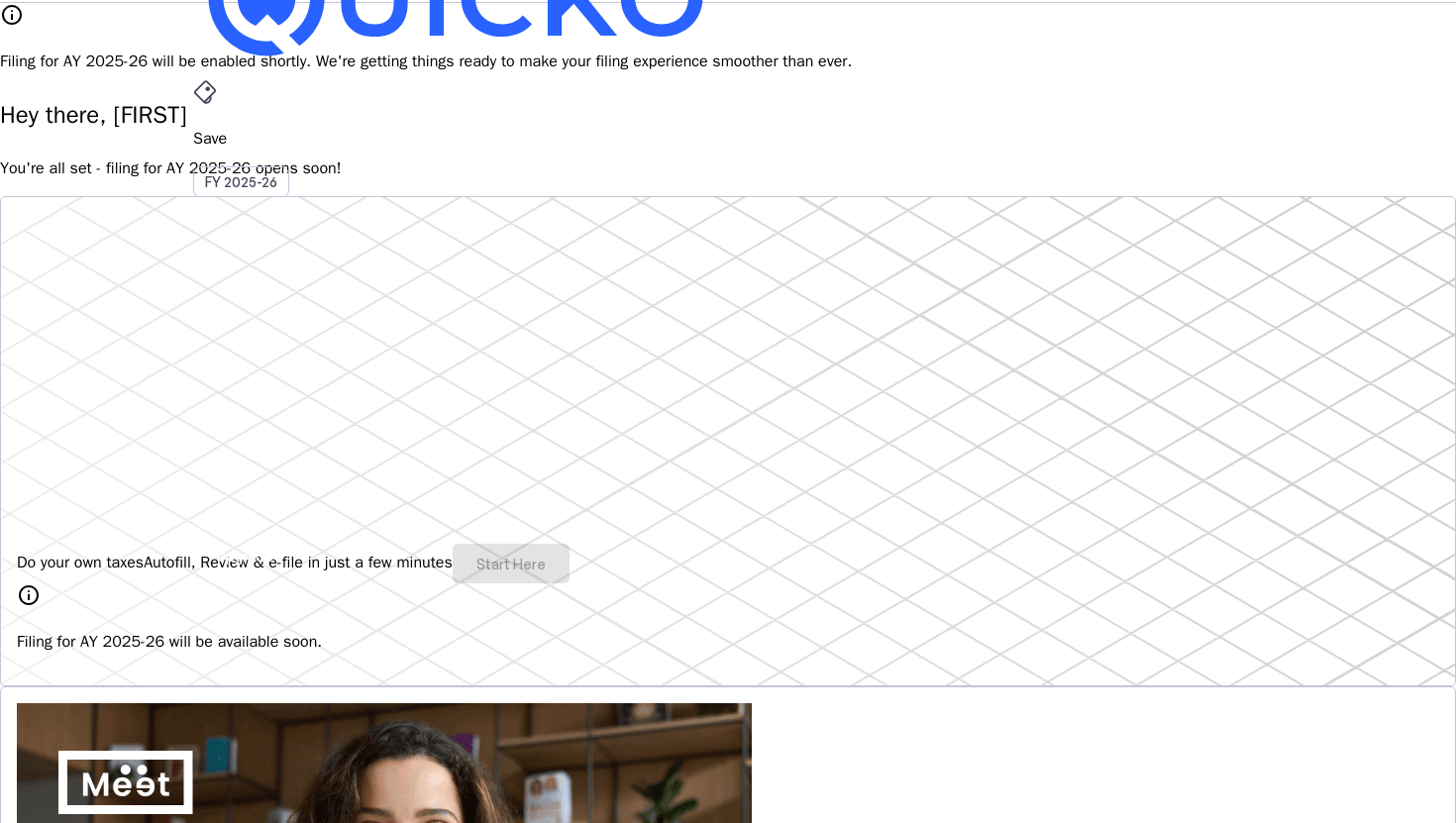 scroll, scrollTop: 0, scrollLeft: 0, axis: both 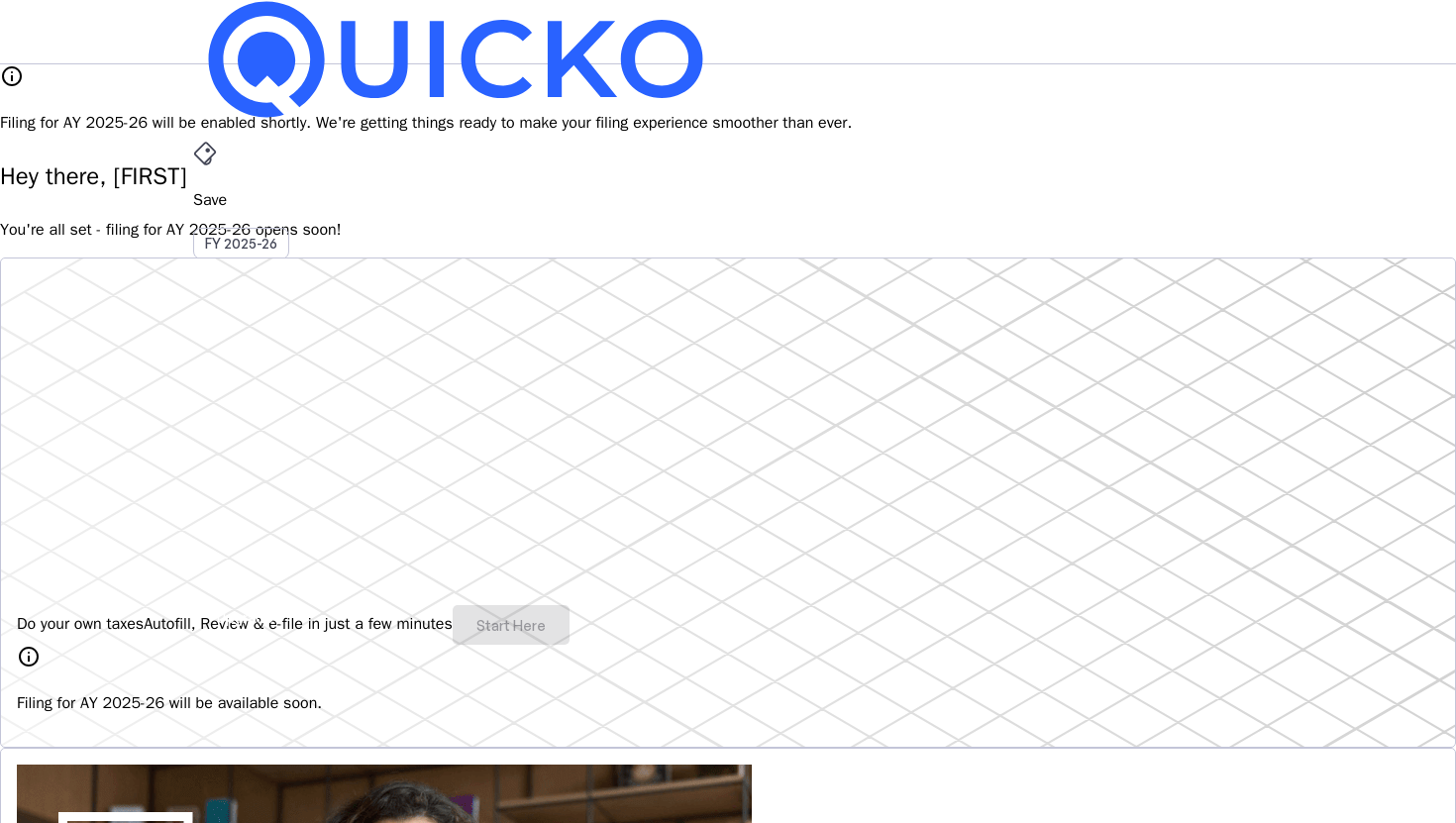 click on "Do your own taxes   Autofill, Review & e-file in just a few minutes   Start Here" at bounding box center (728, 625) 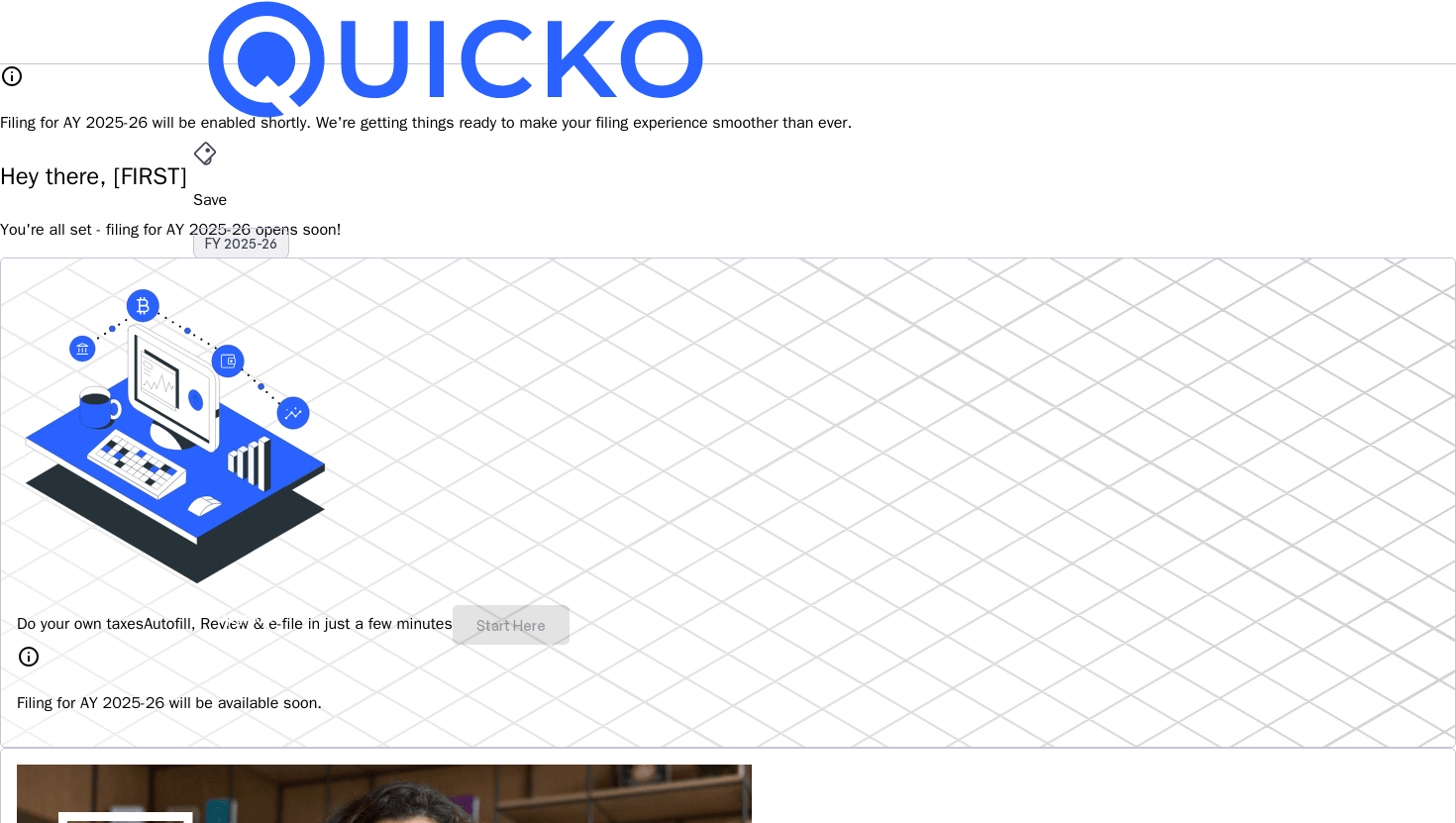 click on "FY 2025-26" at bounding box center [241, 244] 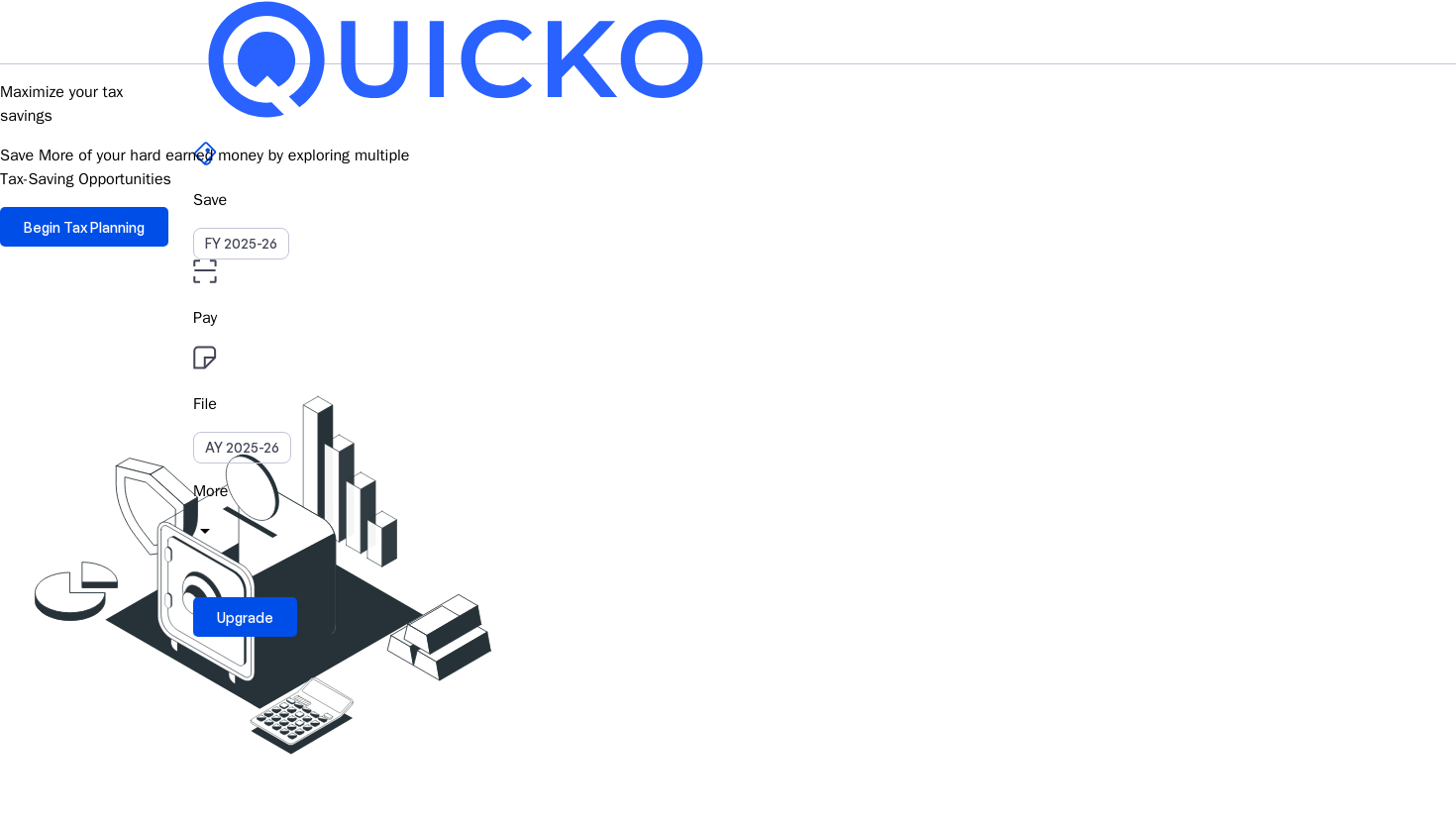 click at bounding box center (205, 154) 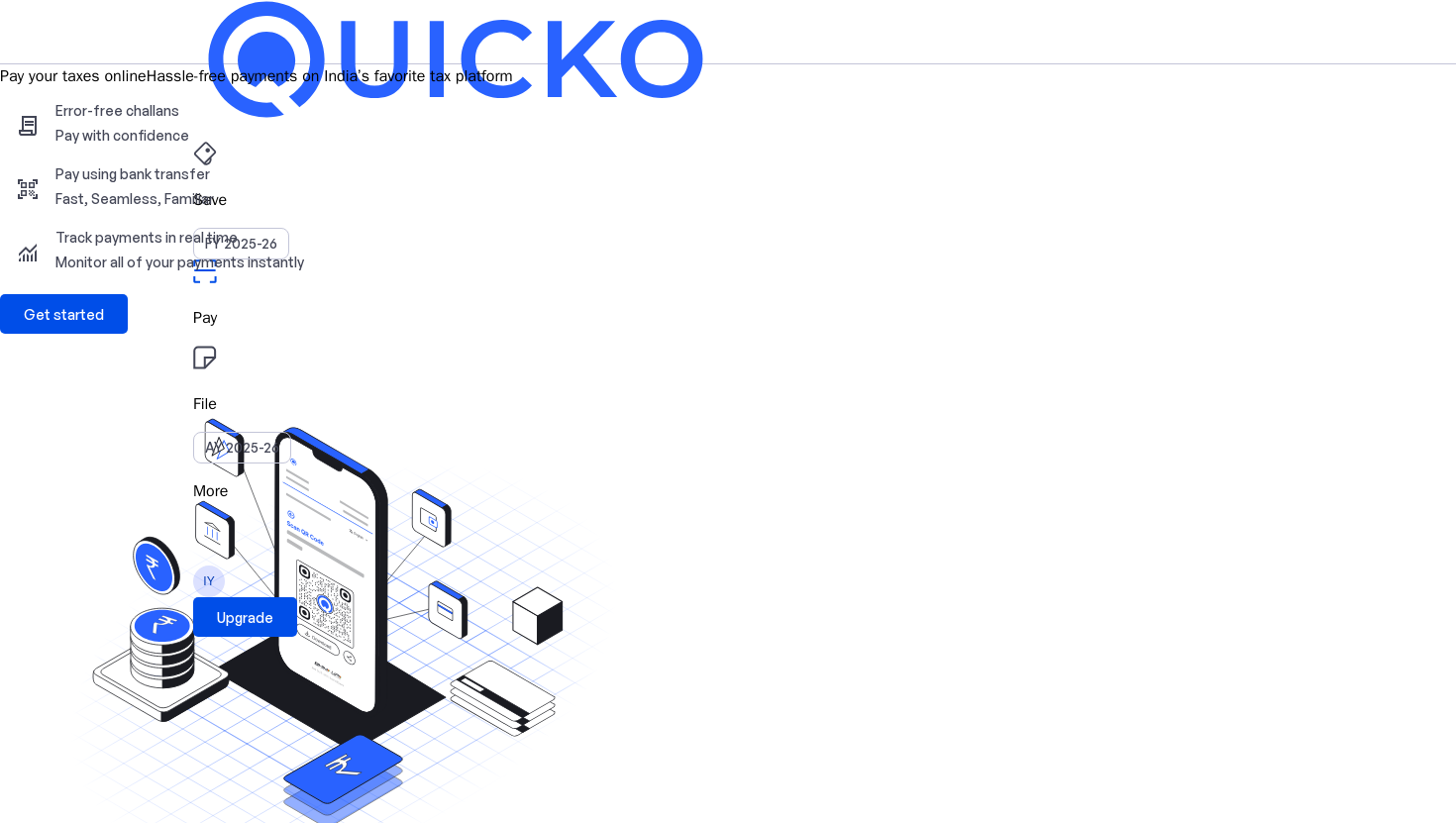 click at bounding box center [205, 154] 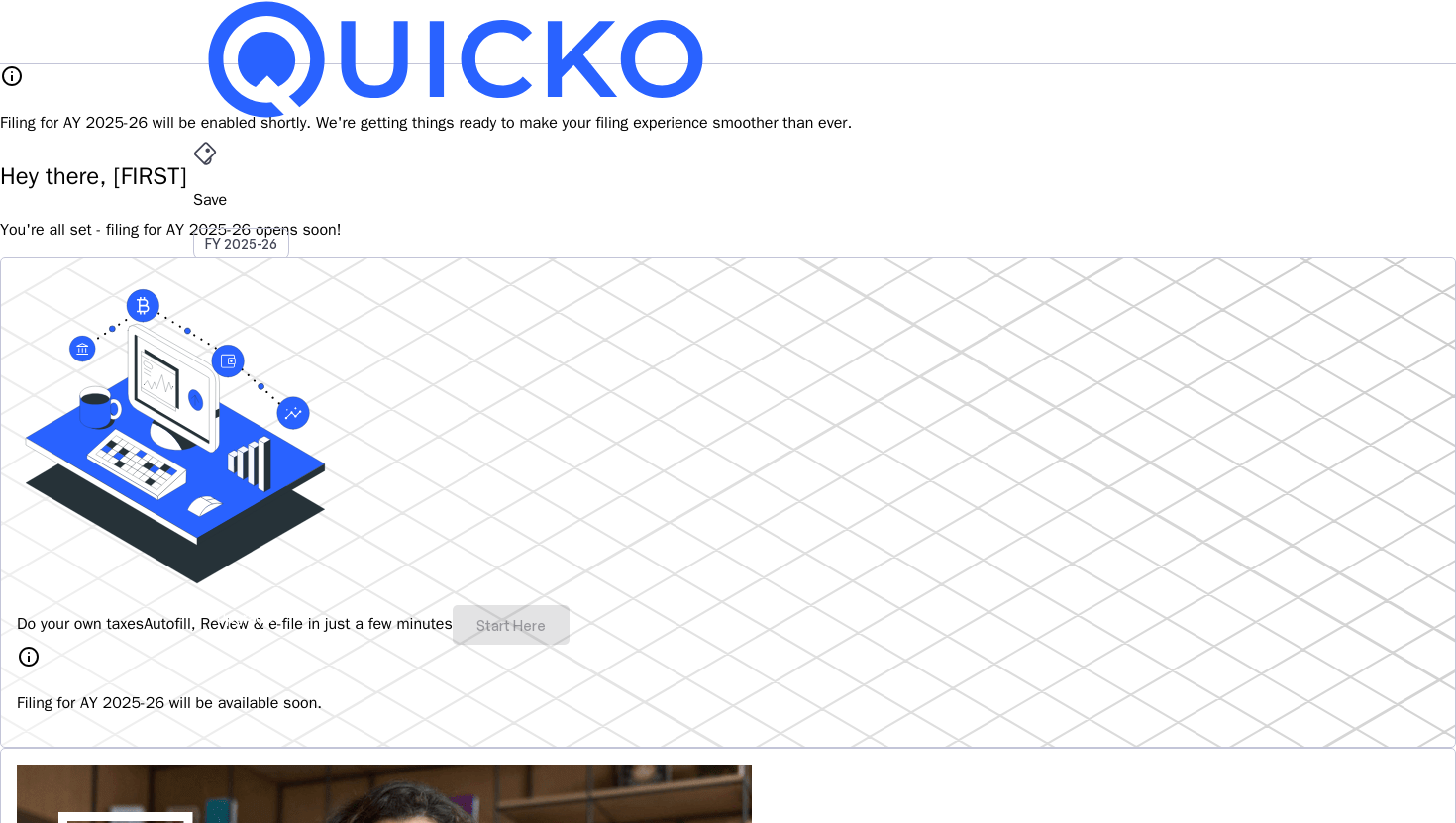 click on "AY 2025-26" at bounding box center [242, 448] 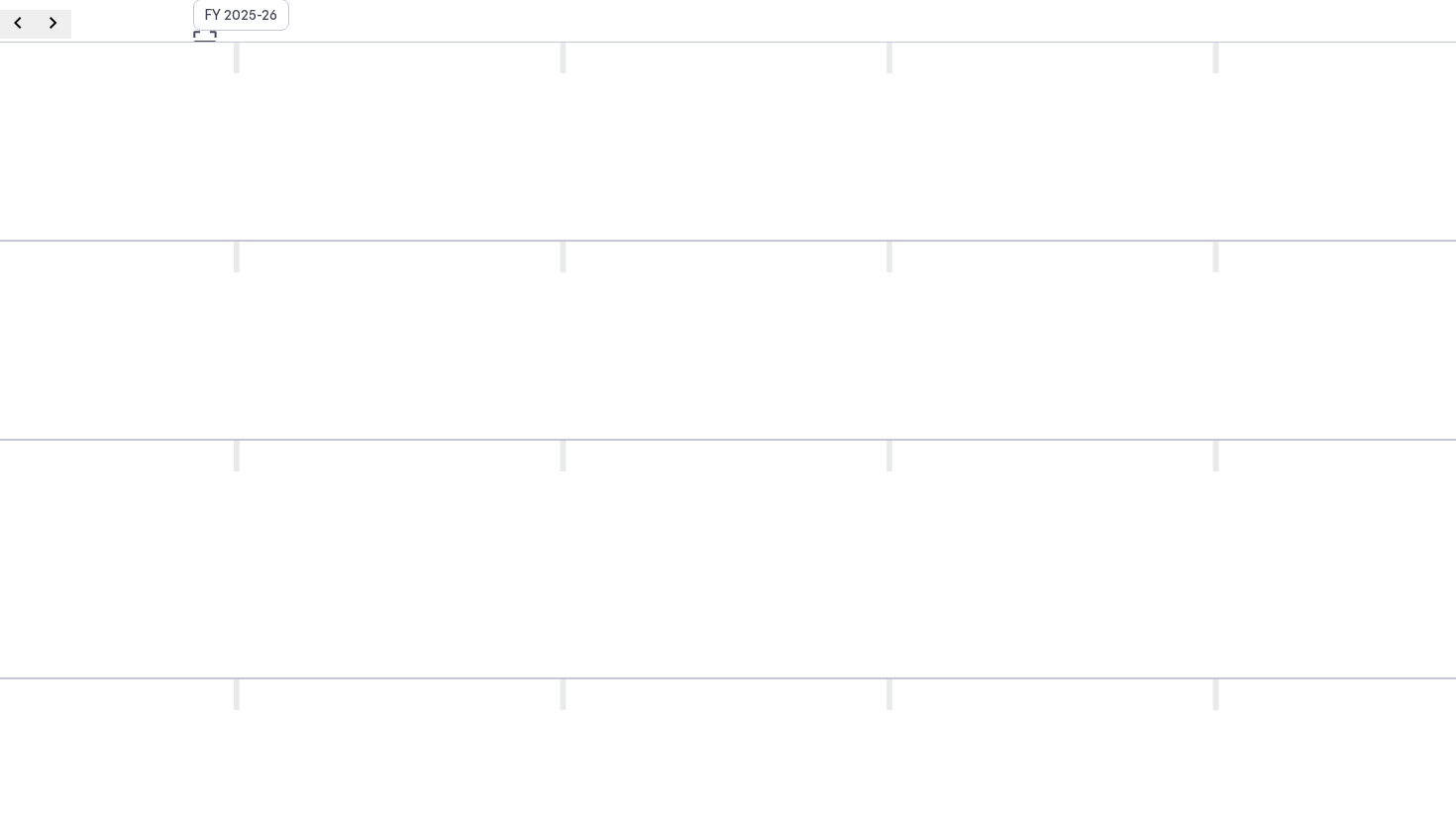 scroll, scrollTop: 0, scrollLeft: 0, axis: both 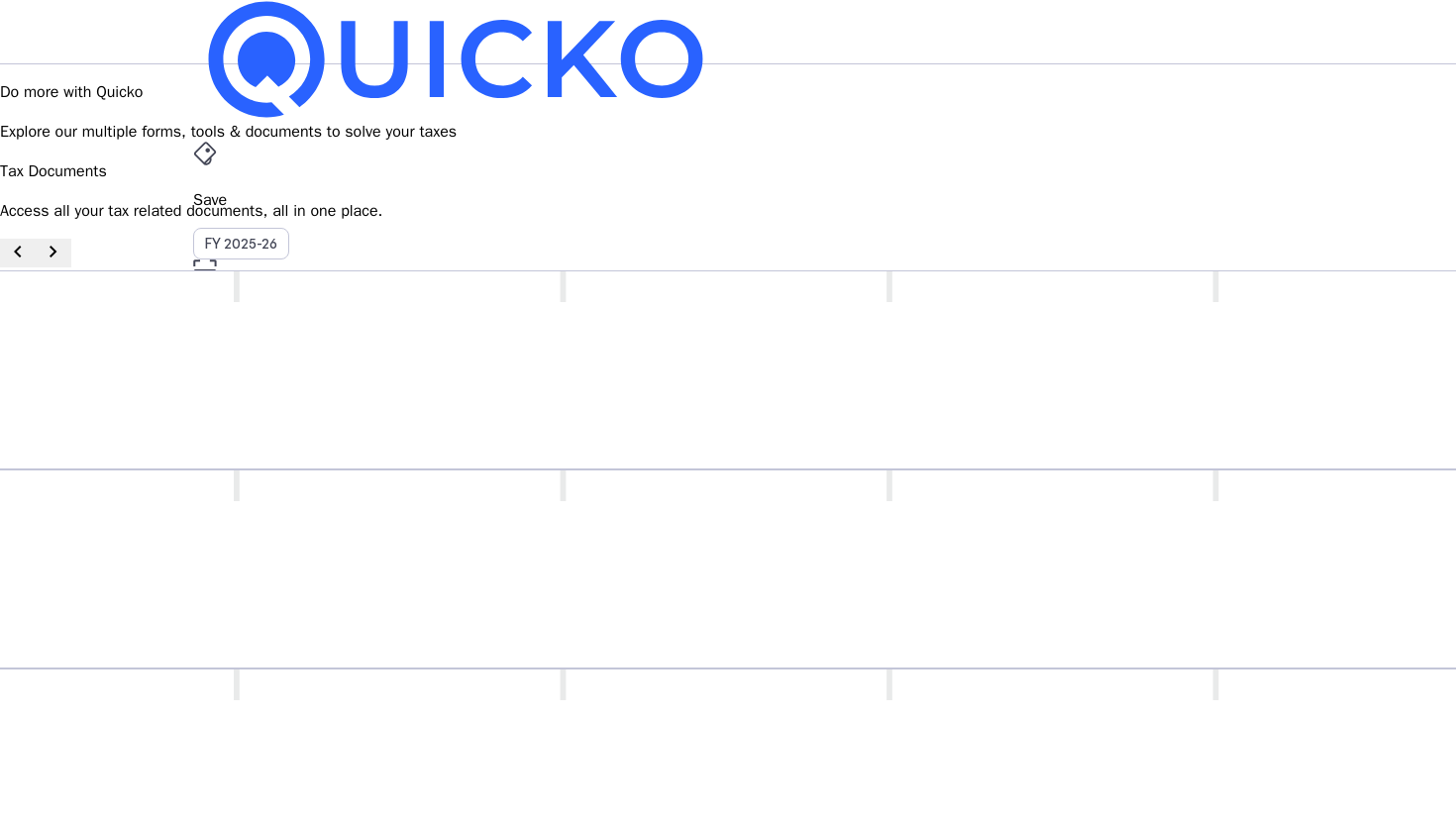click on "IY" at bounding box center [209, 581] 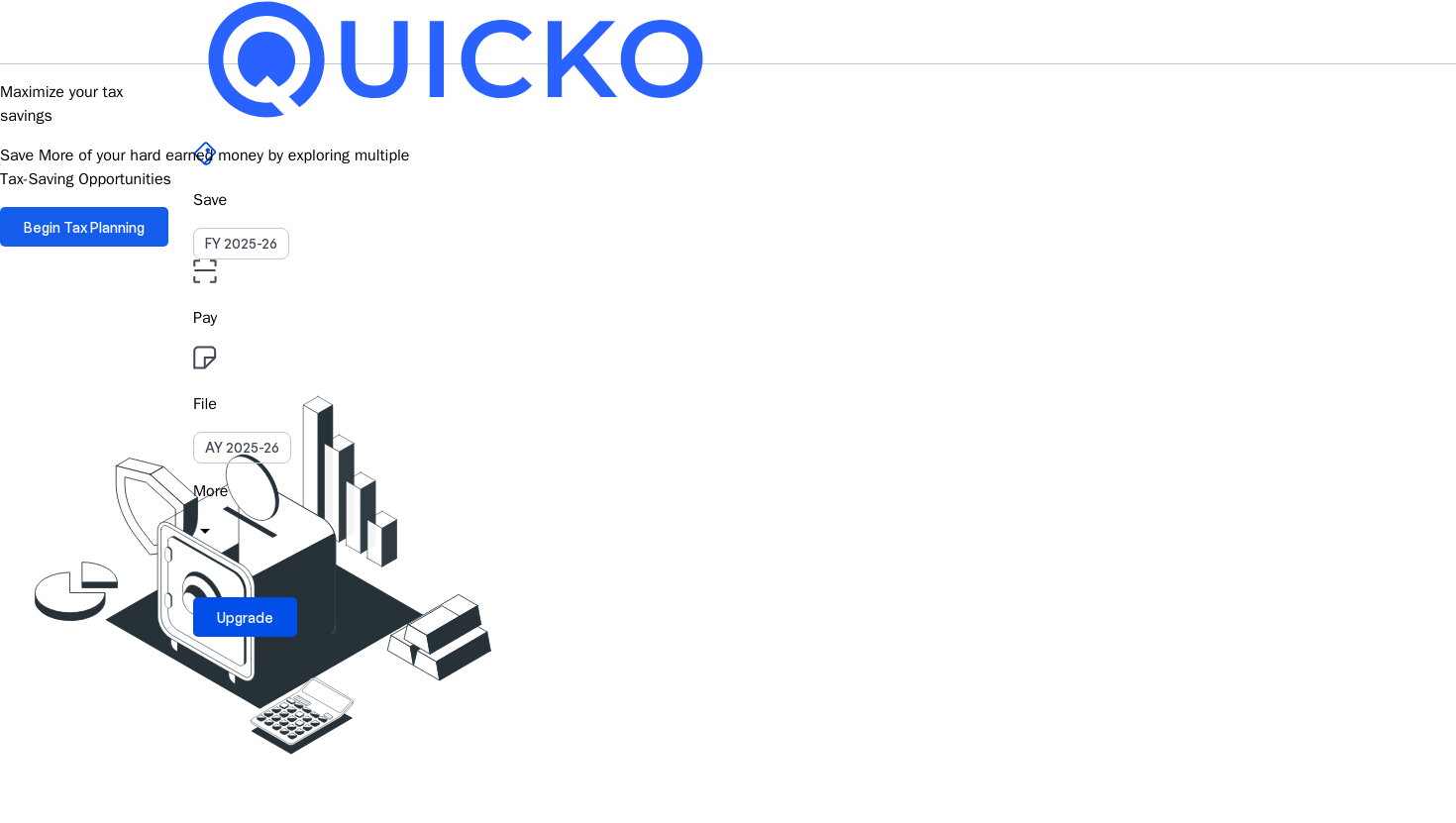 click on "Begin Tax Planning" at bounding box center (84, 227) 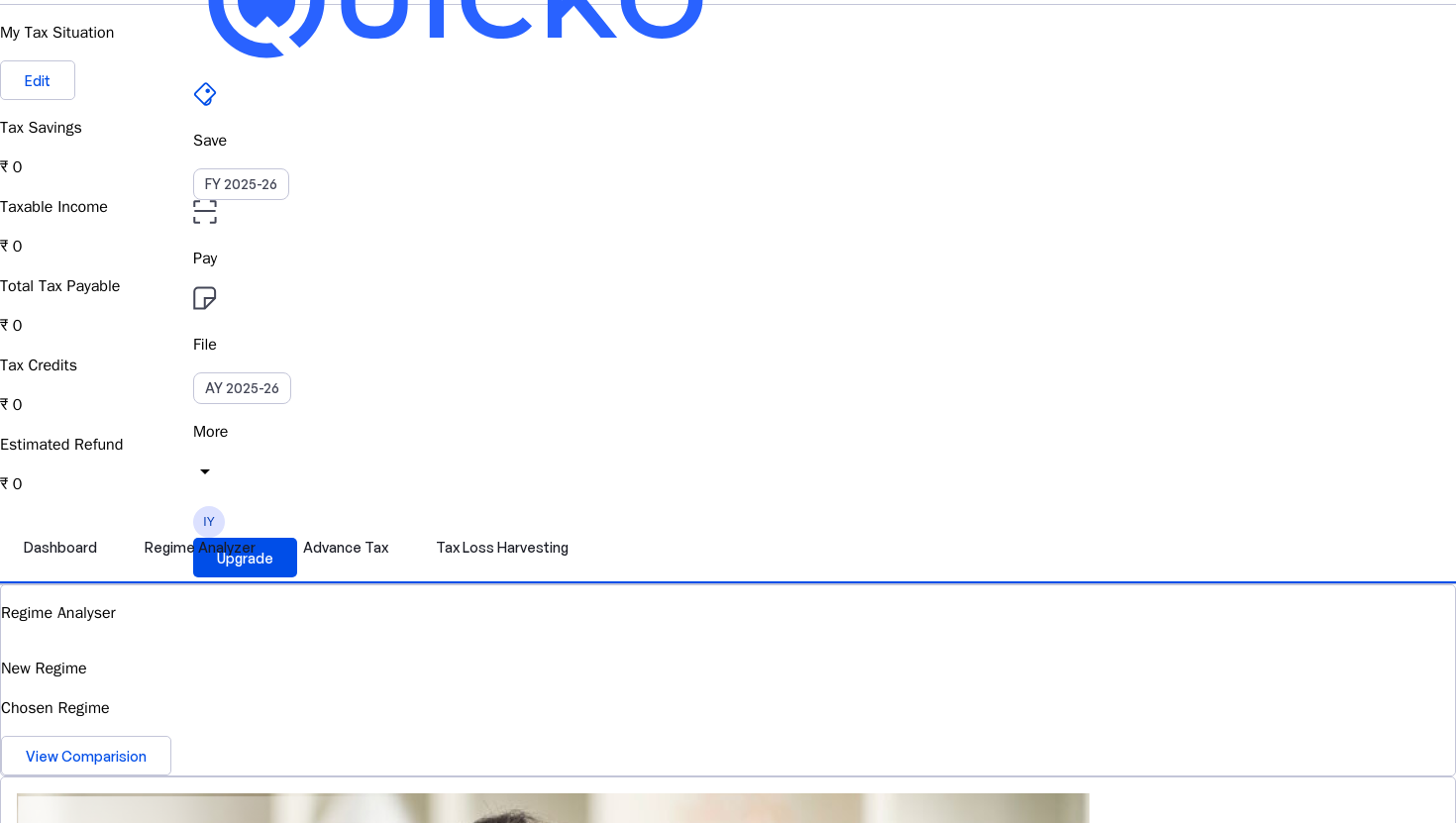 scroll, scrollTop: 0, scrollLeft: 0, axis: both 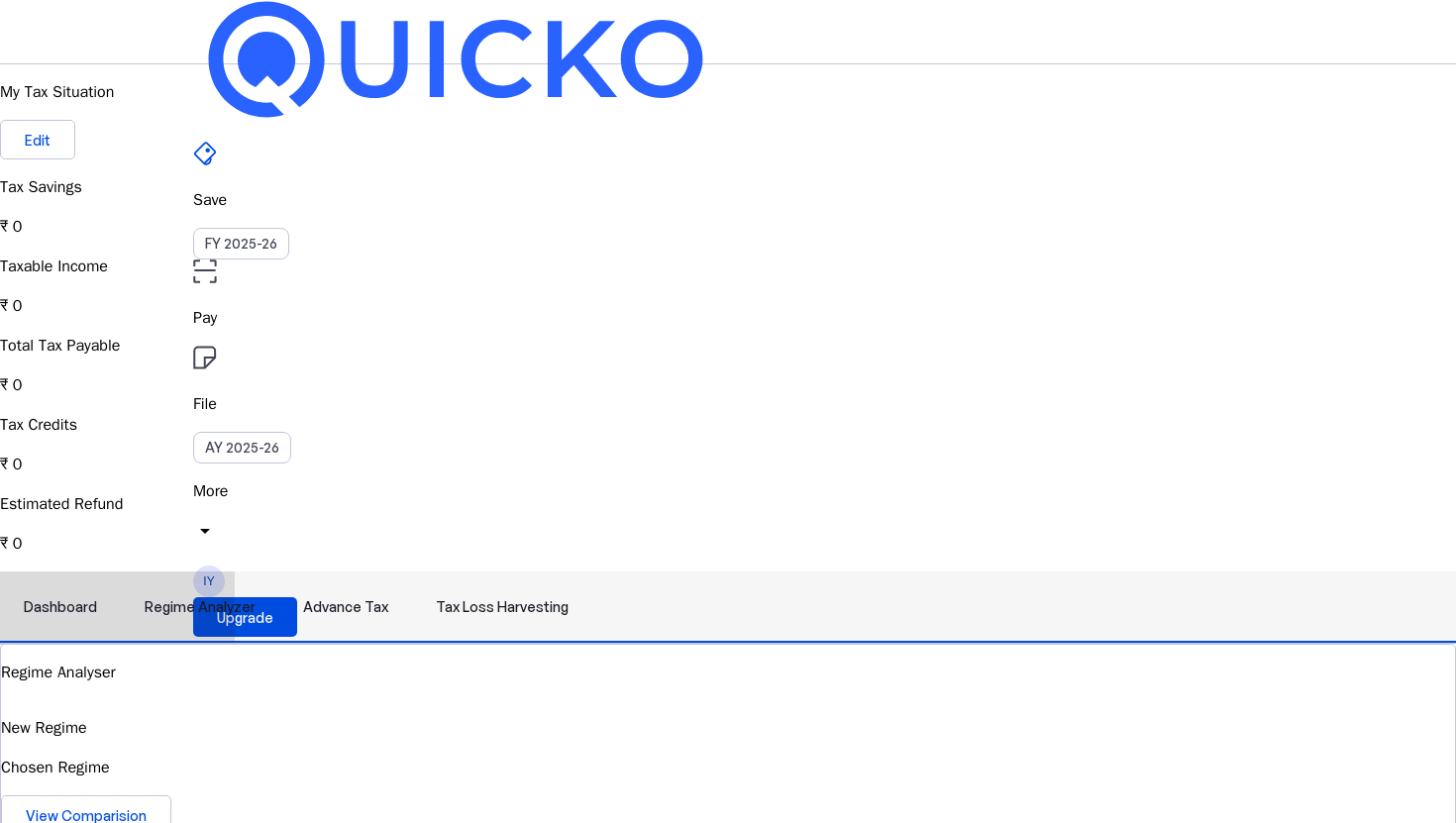 click on "Regime Analyzer" at bounding box center (200, 607) 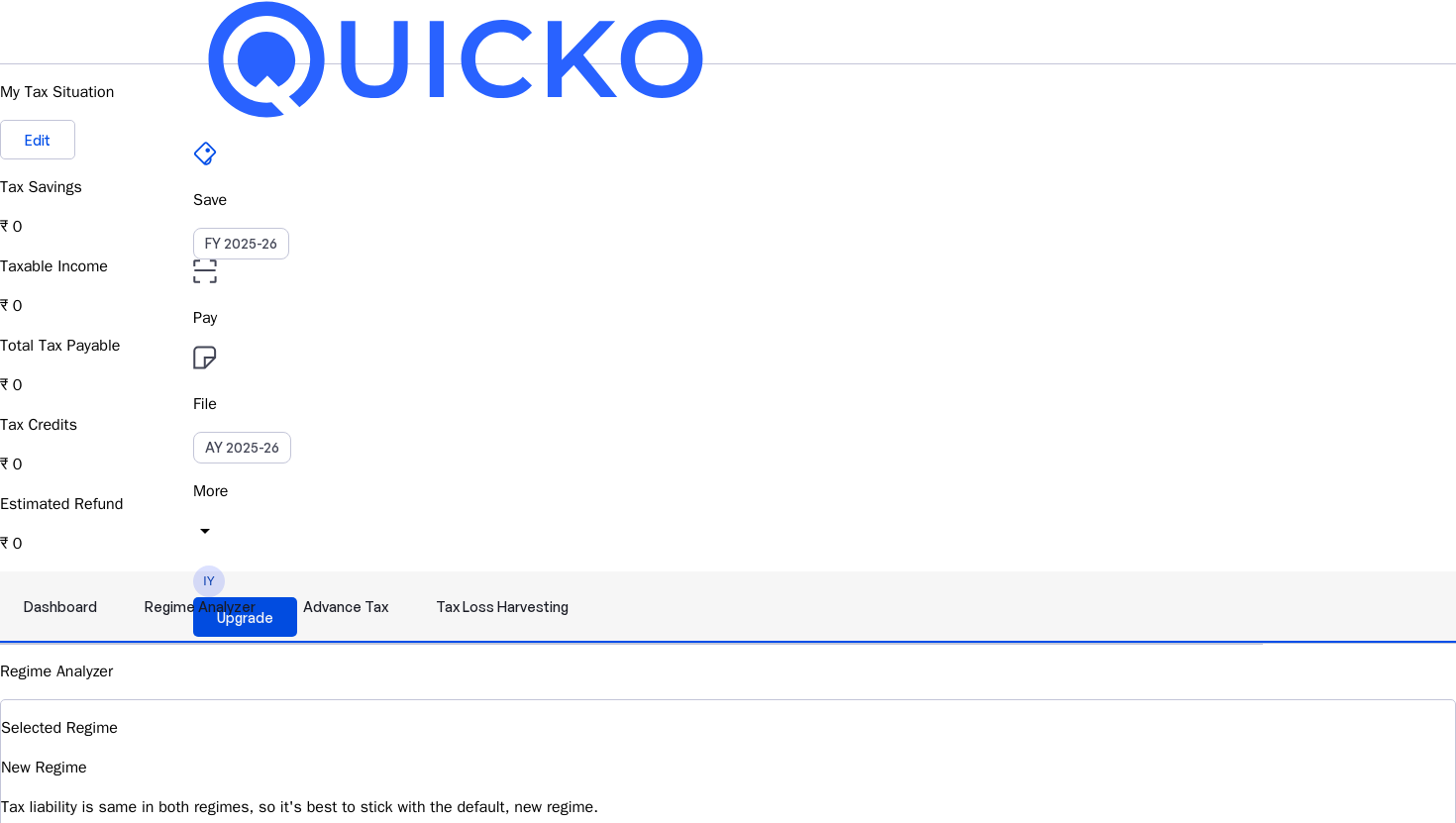 click on "Dashboard" at bounding box center (60, 607) 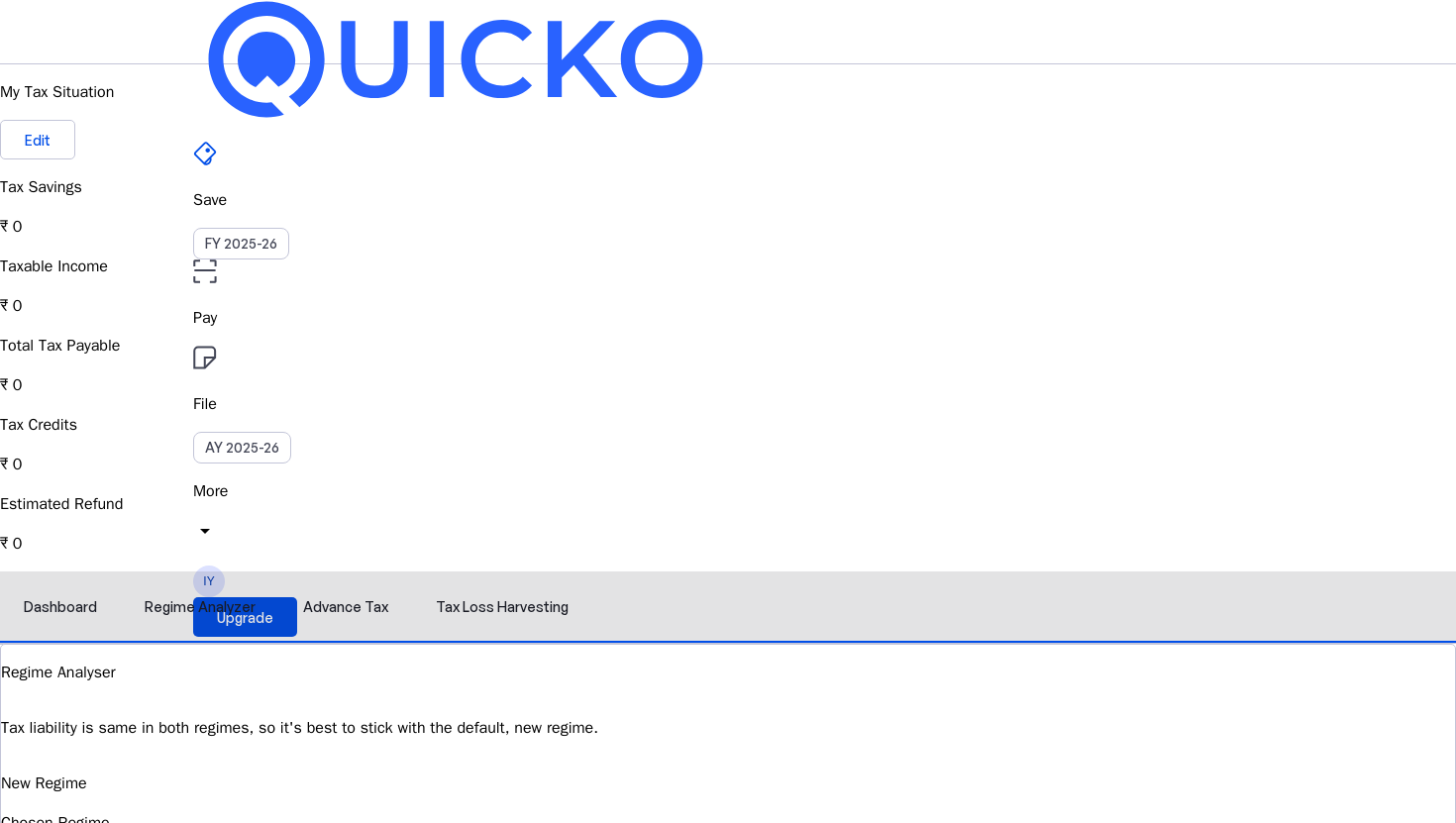 click on "View Comparision" at bounding box center [86, 871] 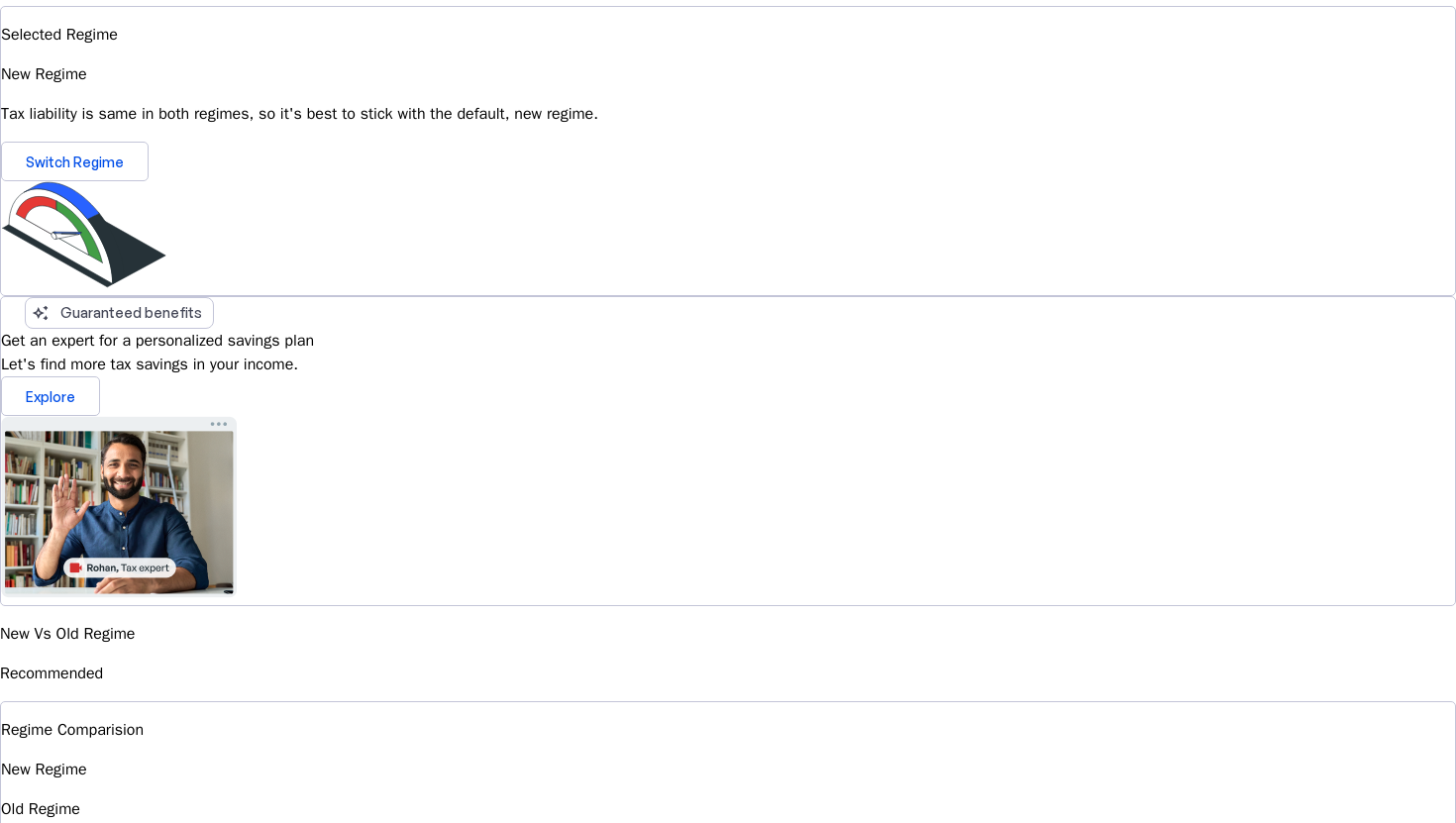 scroll, scrollTop: 803, scrollLeft: 0, axis: vertical 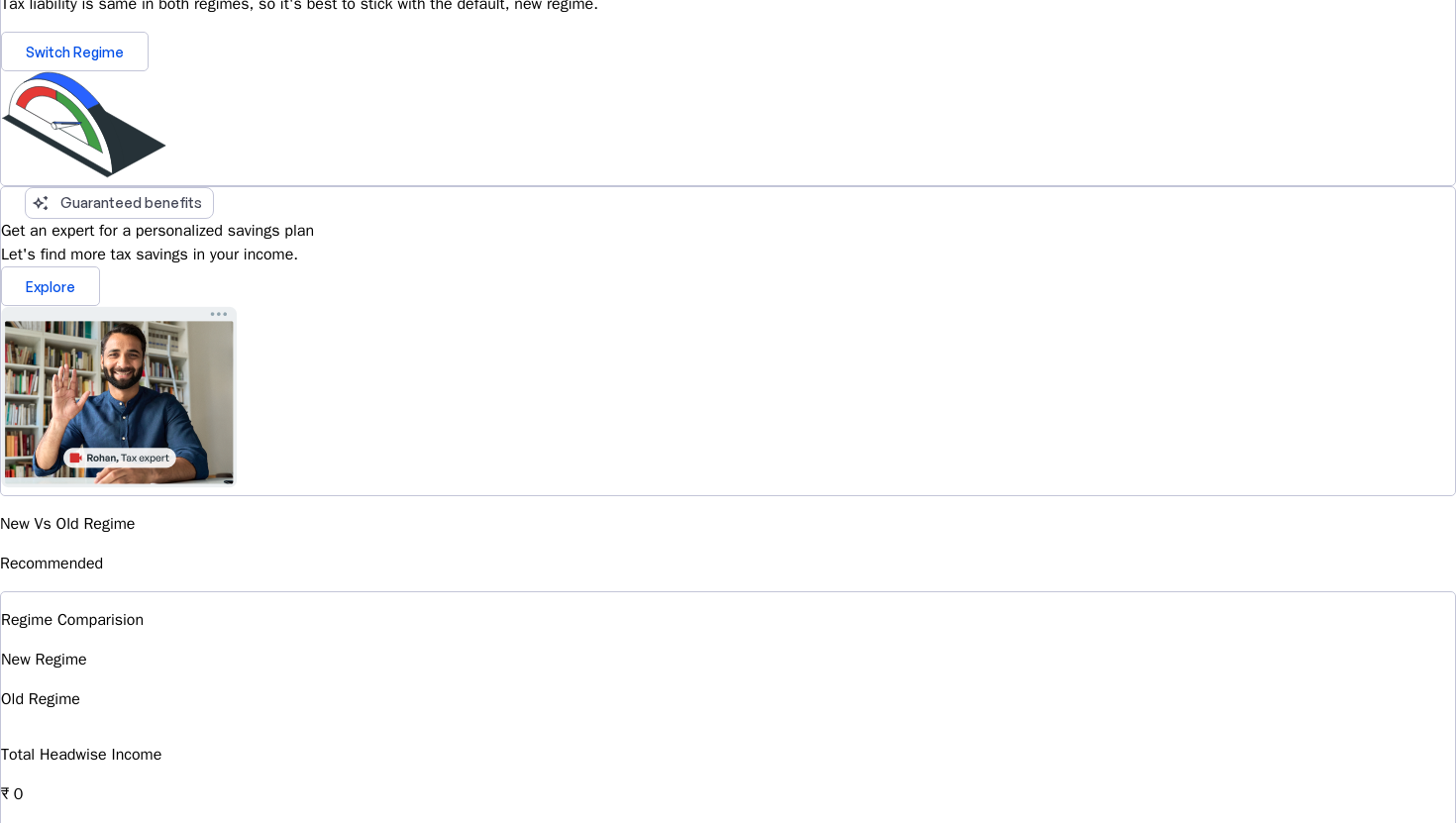 click on "₹ 0" at bounding box center [728, 794] 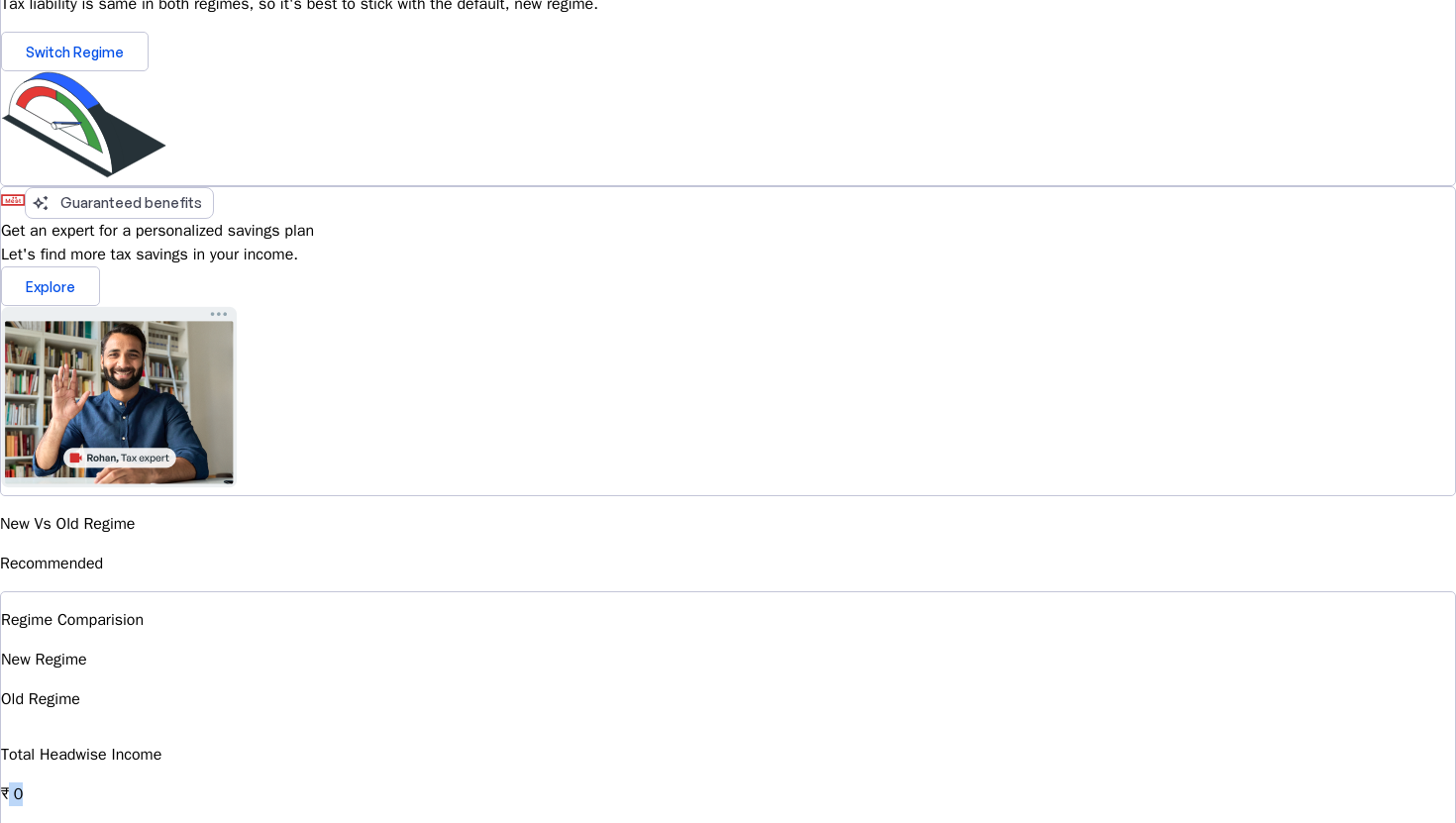 click on "₹ 0" at bounding box center (728, 794) 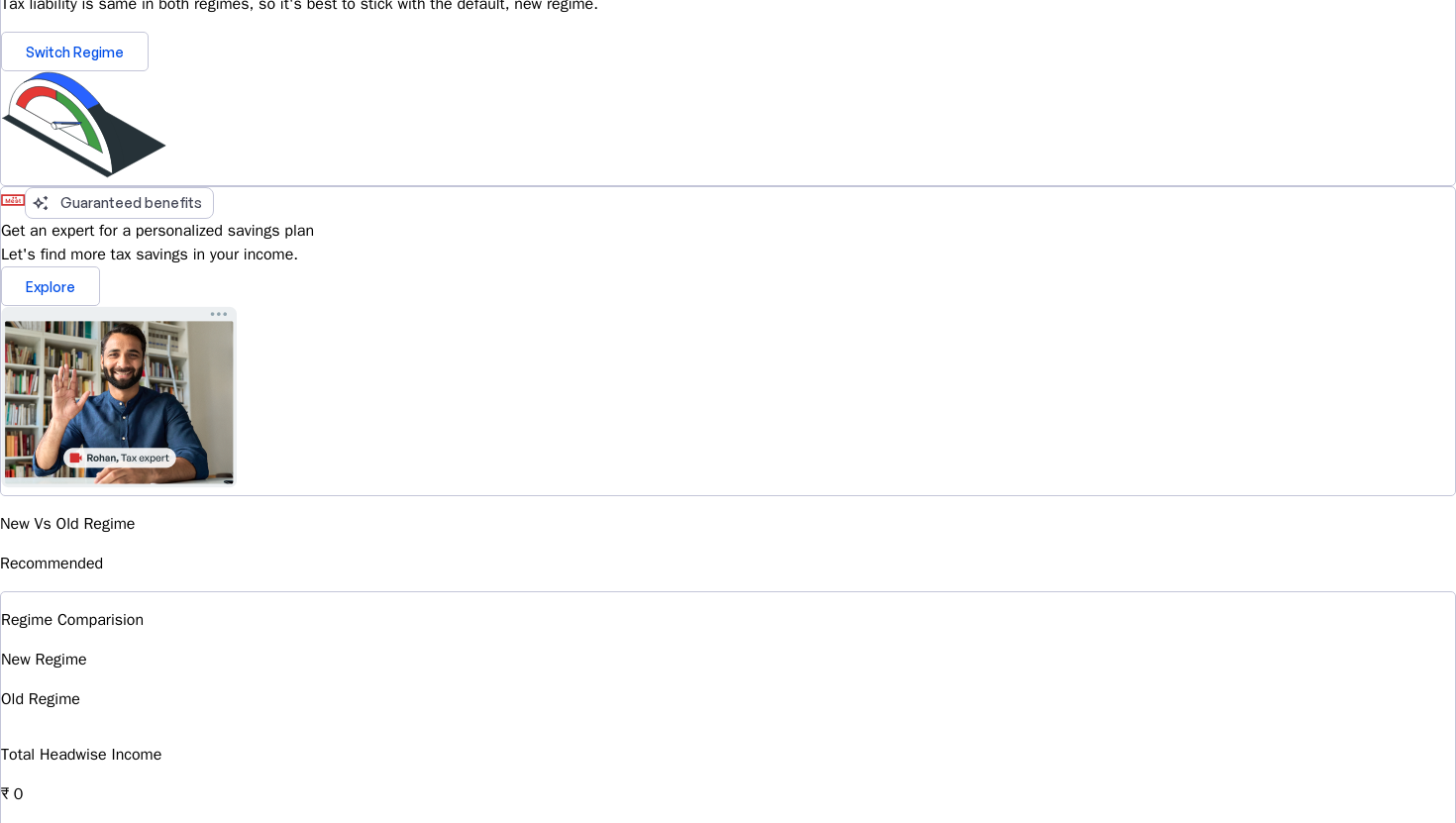 click on "₹ 0" at bounding box center (728, 794) 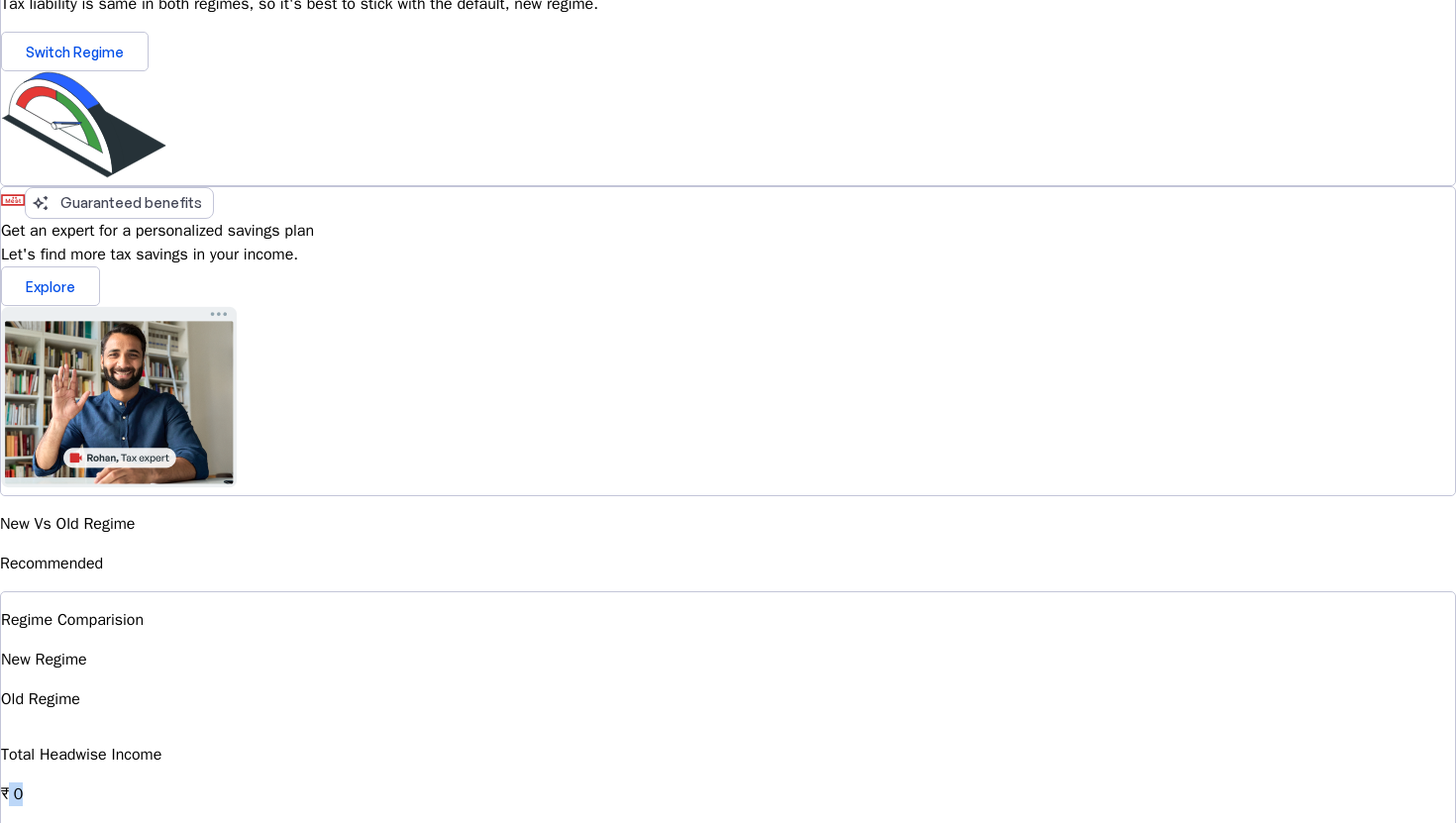 click on "₹ 0" at bounding box center [728, 794] 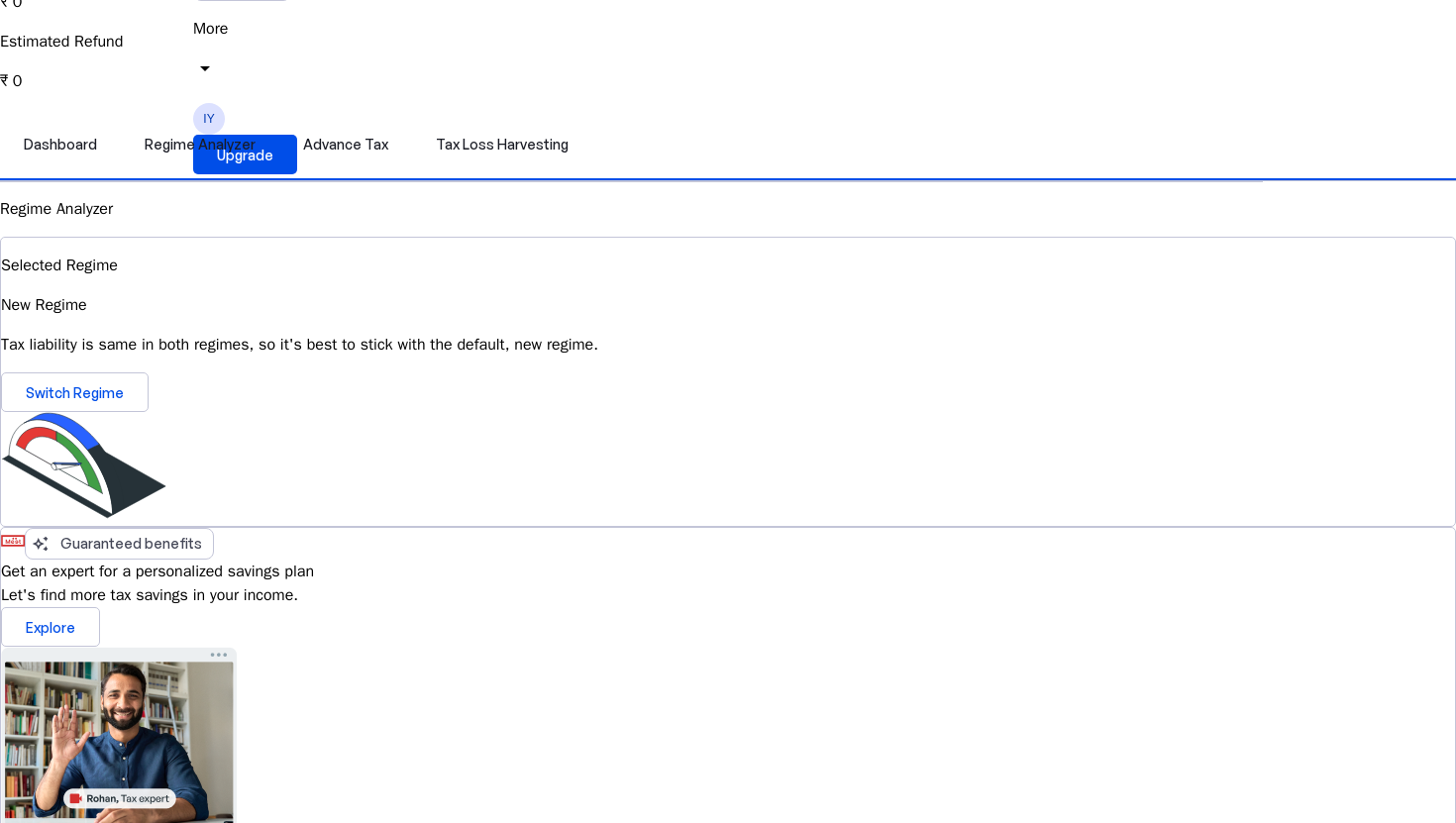 scroll, scrollTop: 0, scrollLeft: 0, axis: both 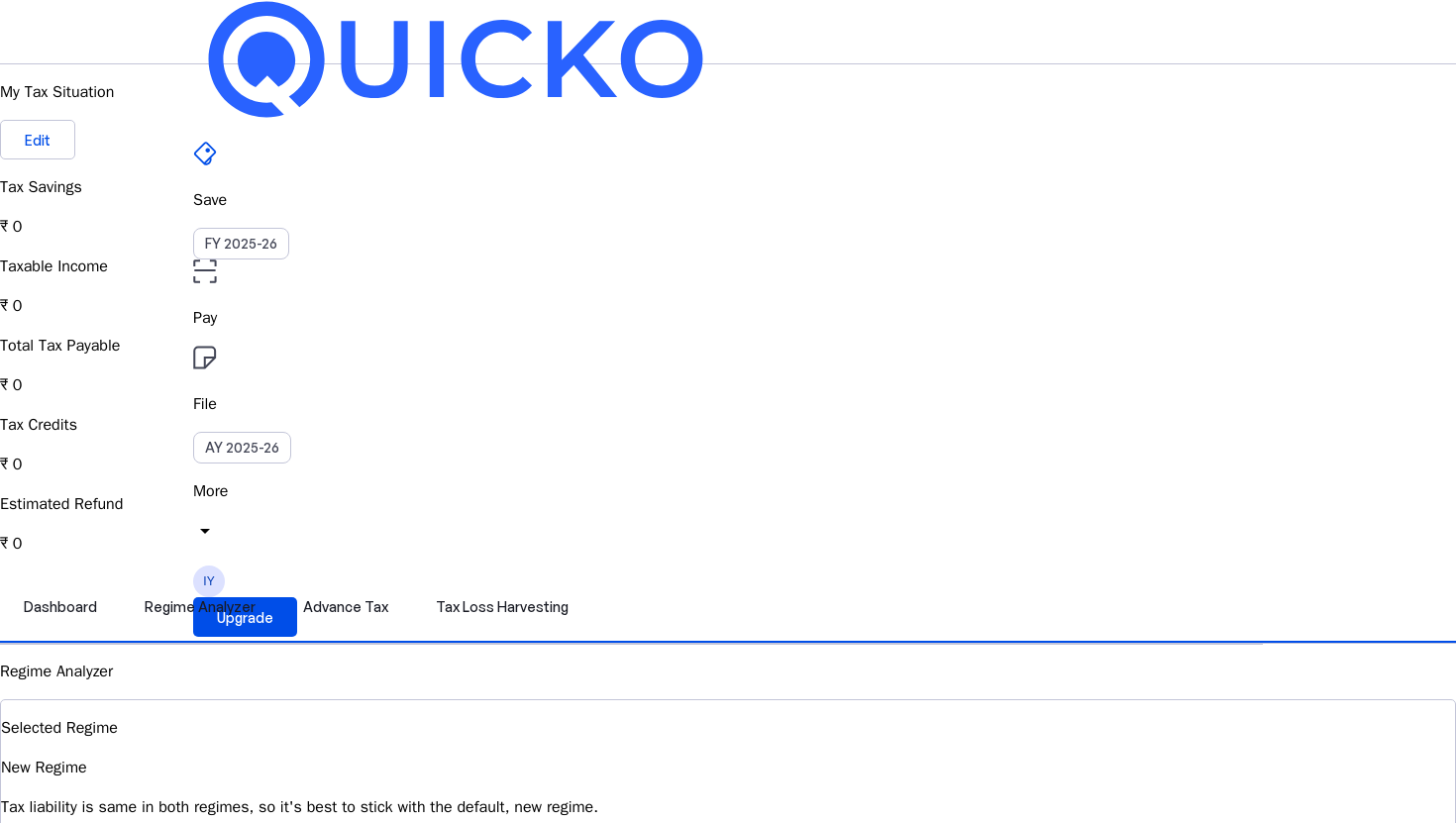 click on "File" at bounding box center [728, 318] 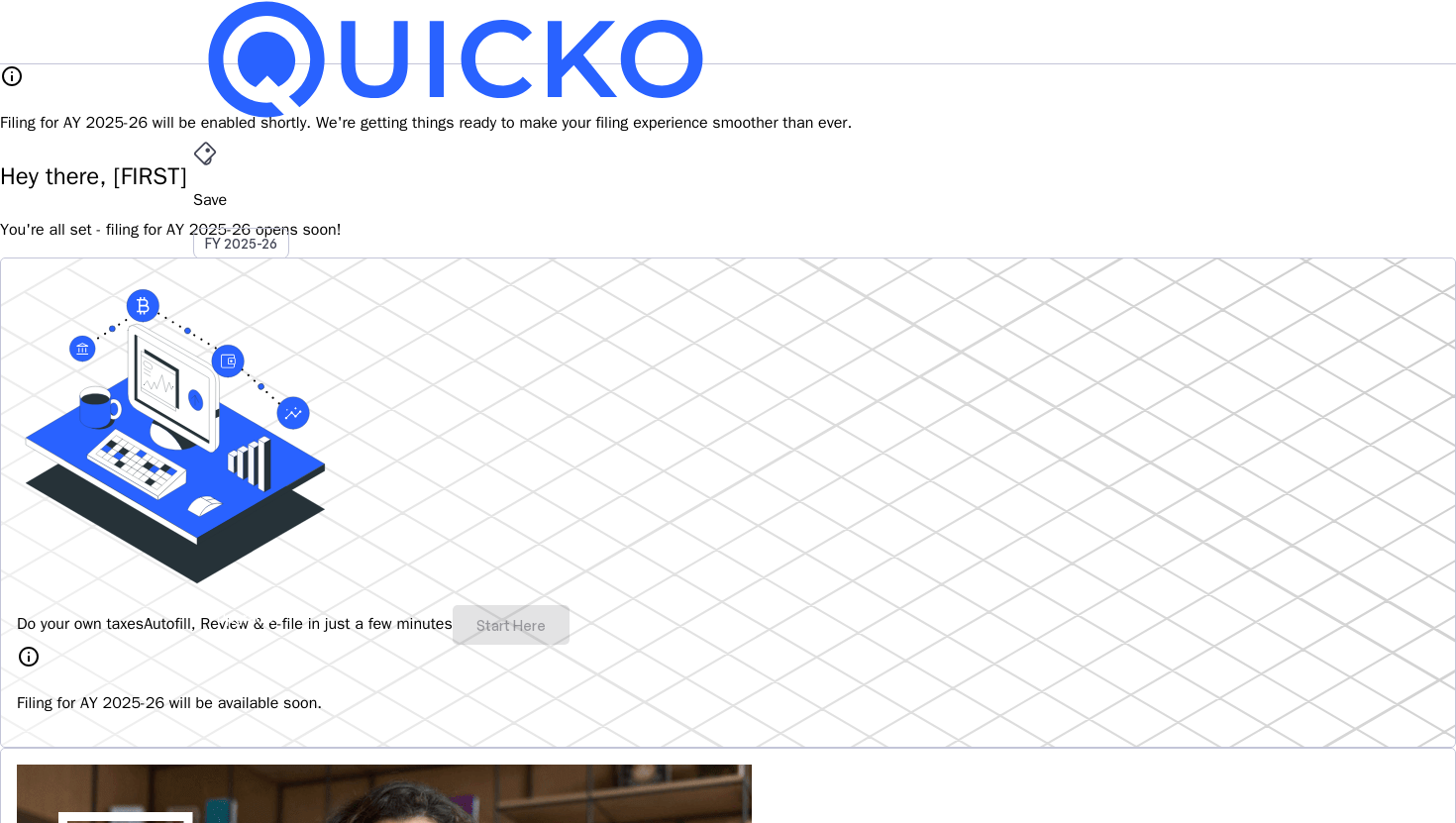 click on "AY 2025-26" at bounding box center (242, 448) 